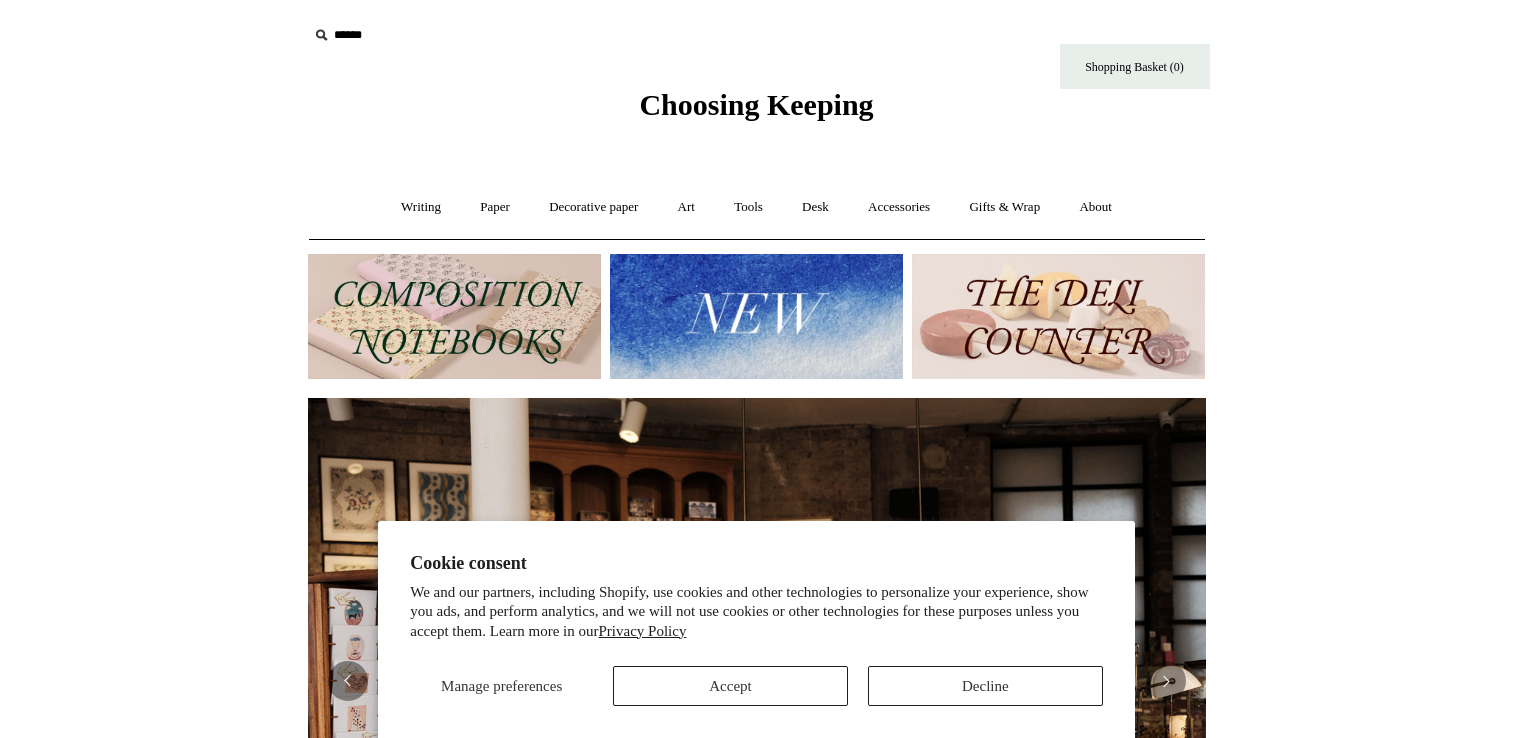 scroll, scrollTop: 0, scrollLeft: 0, axis: both 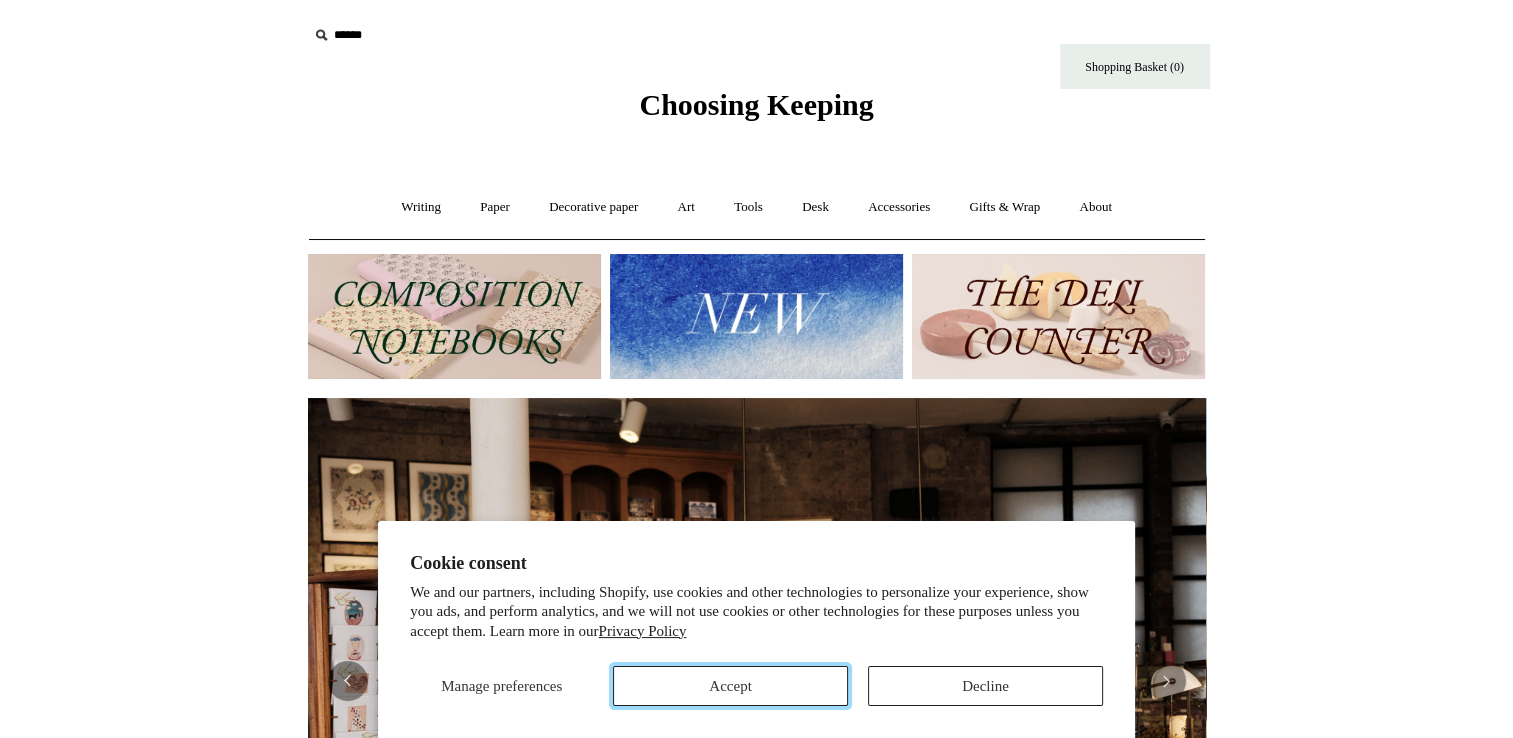 click on "Accept" at bounding box center [730, 686] 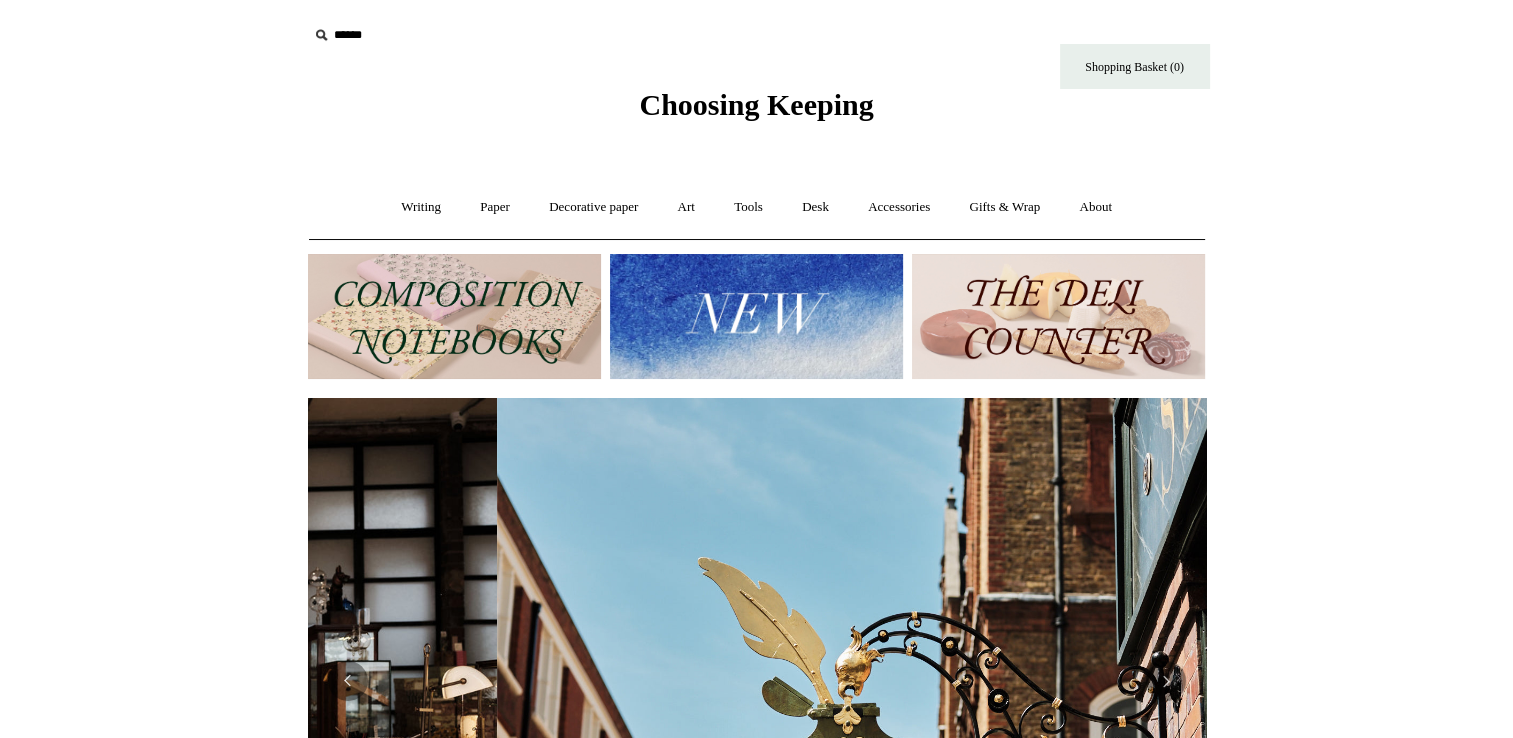scroll, scrollTop: 0, scrollLeft: 898, axis: horizontal 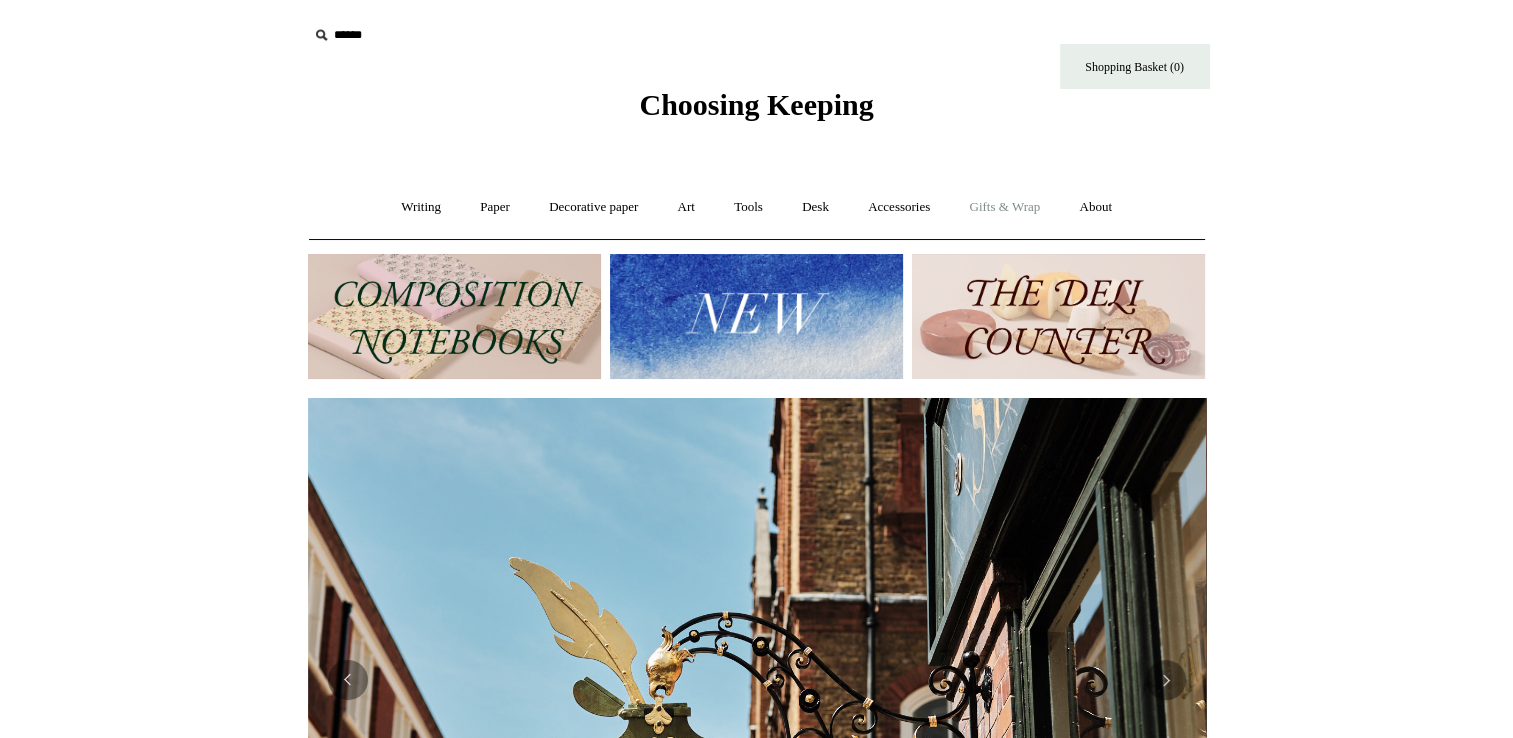 click on "Gifts & Wrap +" at bounding box center (1004, 207) 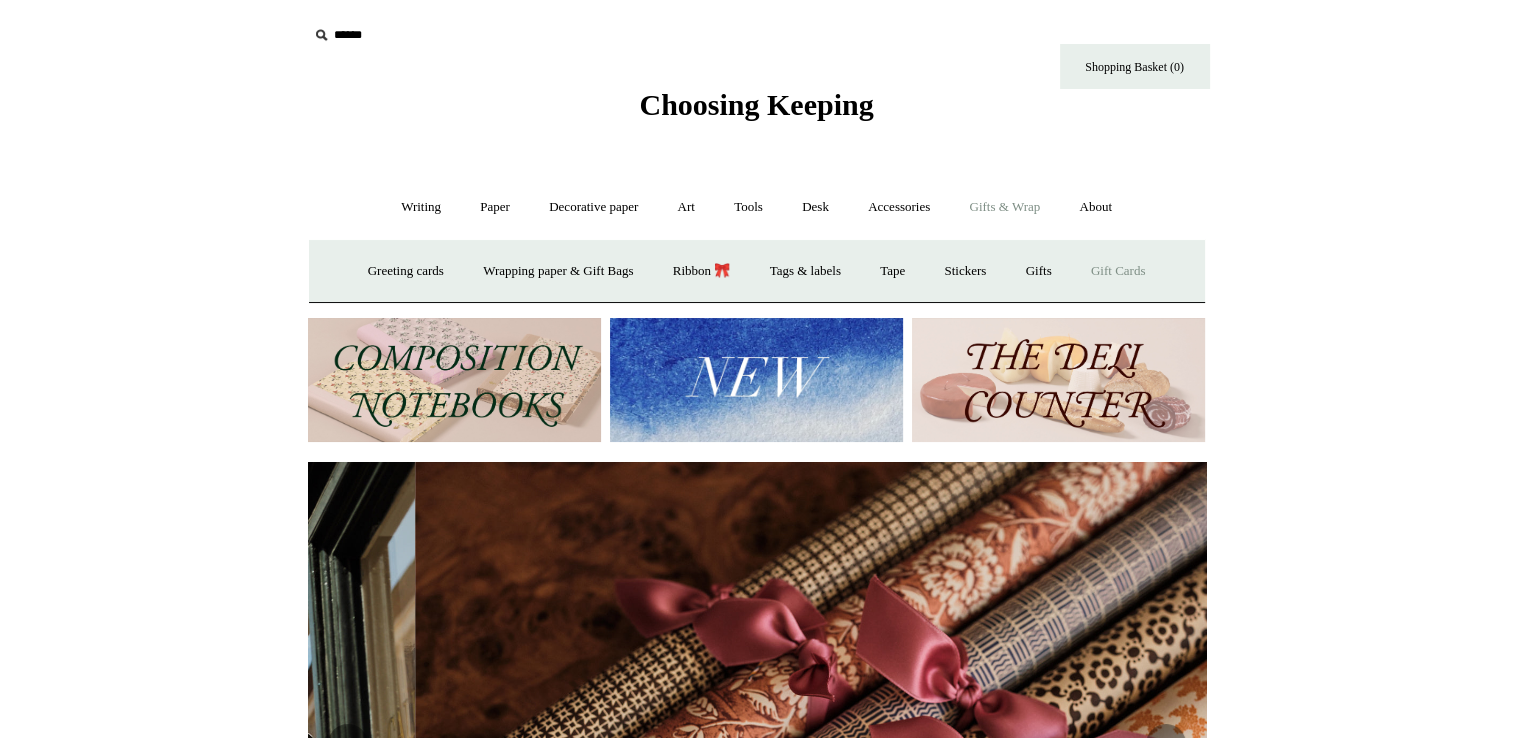 scroll, scrollTop: 0, scrollLeft: 1796, axis: horizontal 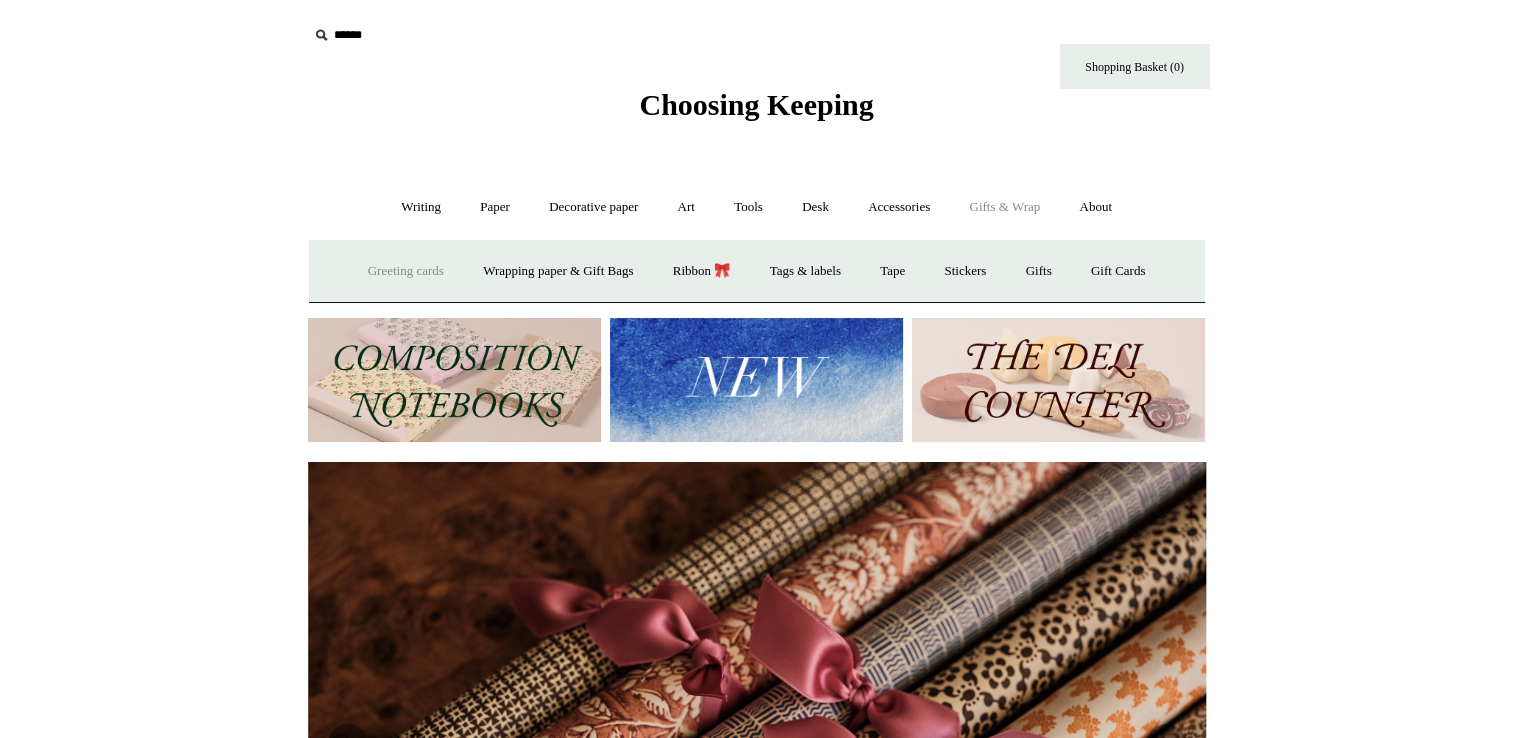 click on "Greeting cards +" at bounding box center [406, 271] 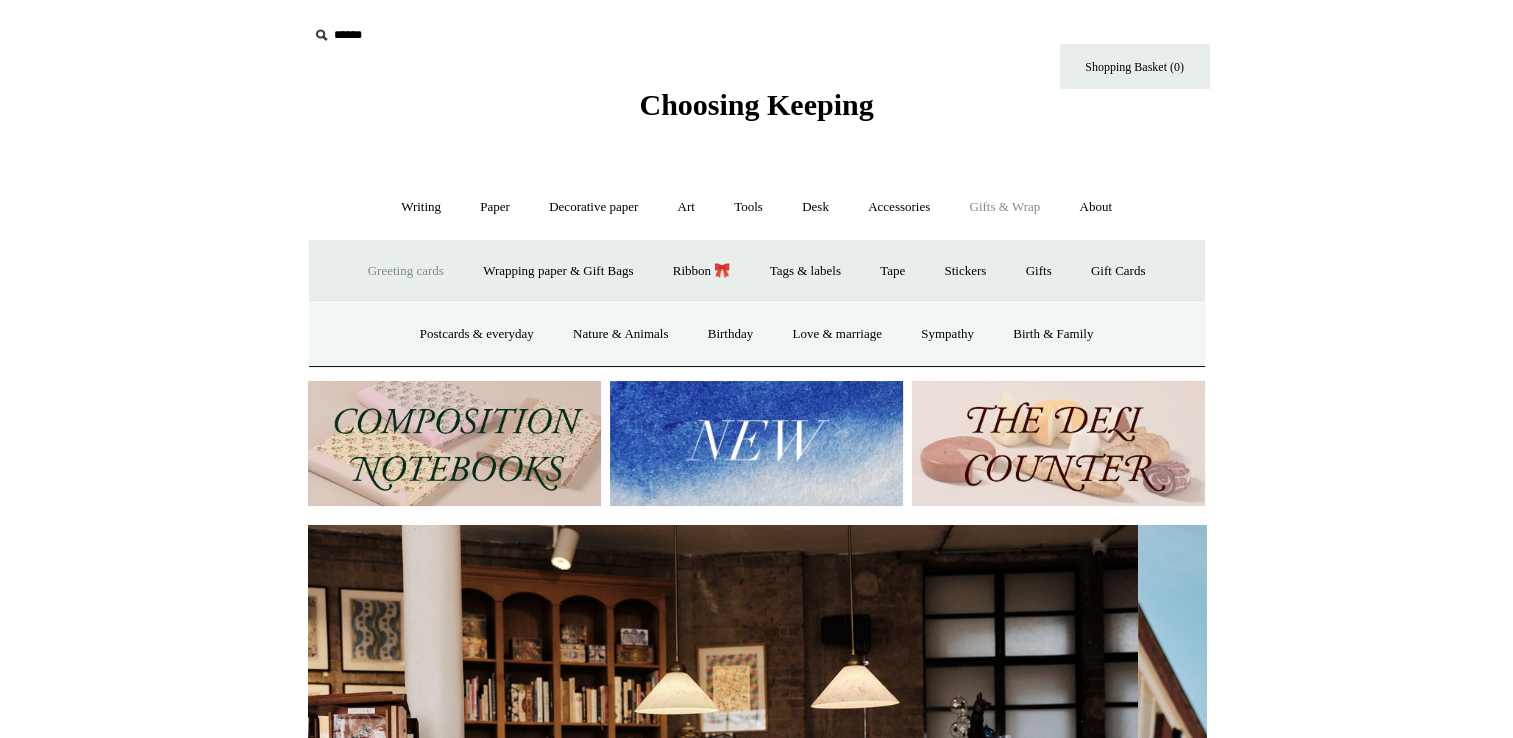 scroll, scrollTop: 0, scrollLeft: 0, axis: both 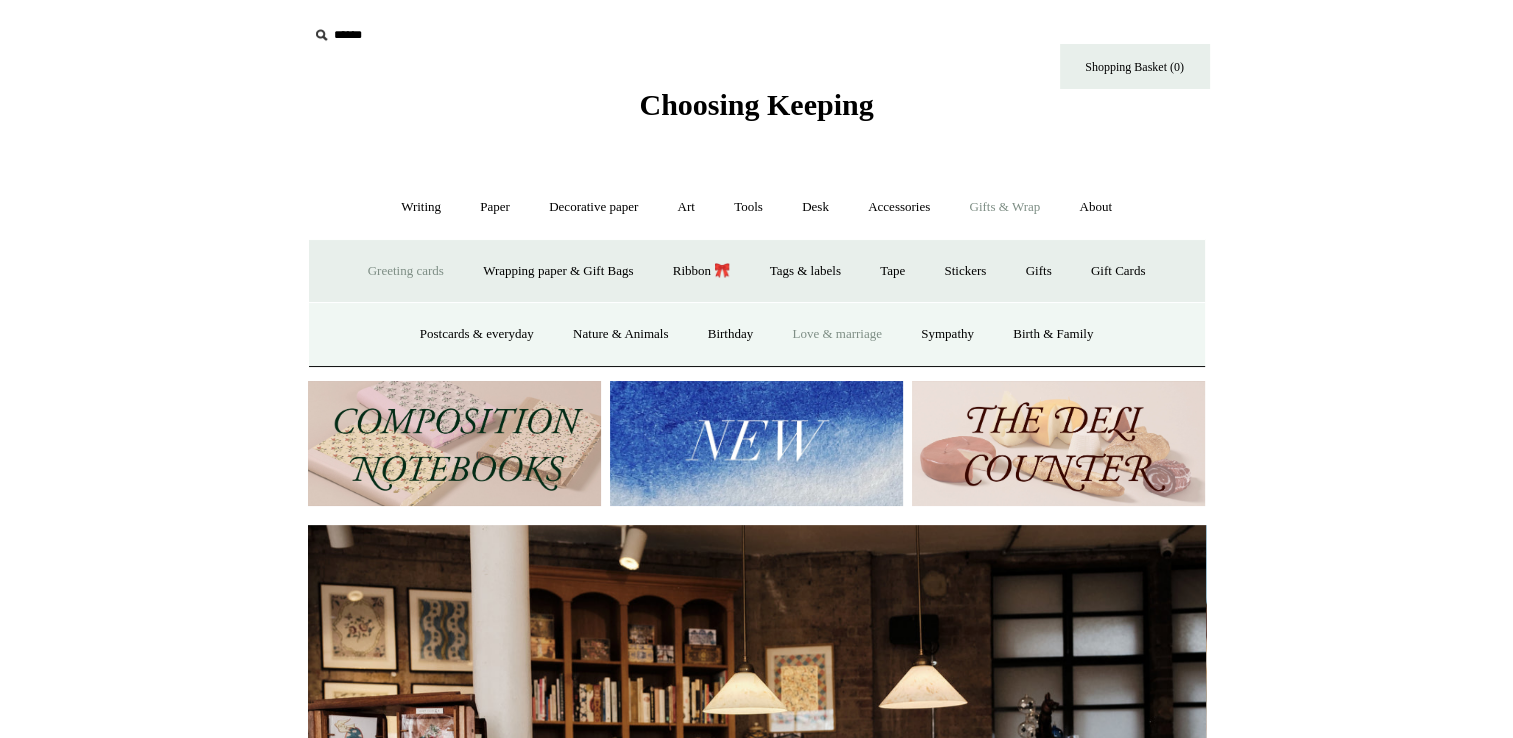 click on "Love & marriage" at bounding box center [837, 334] 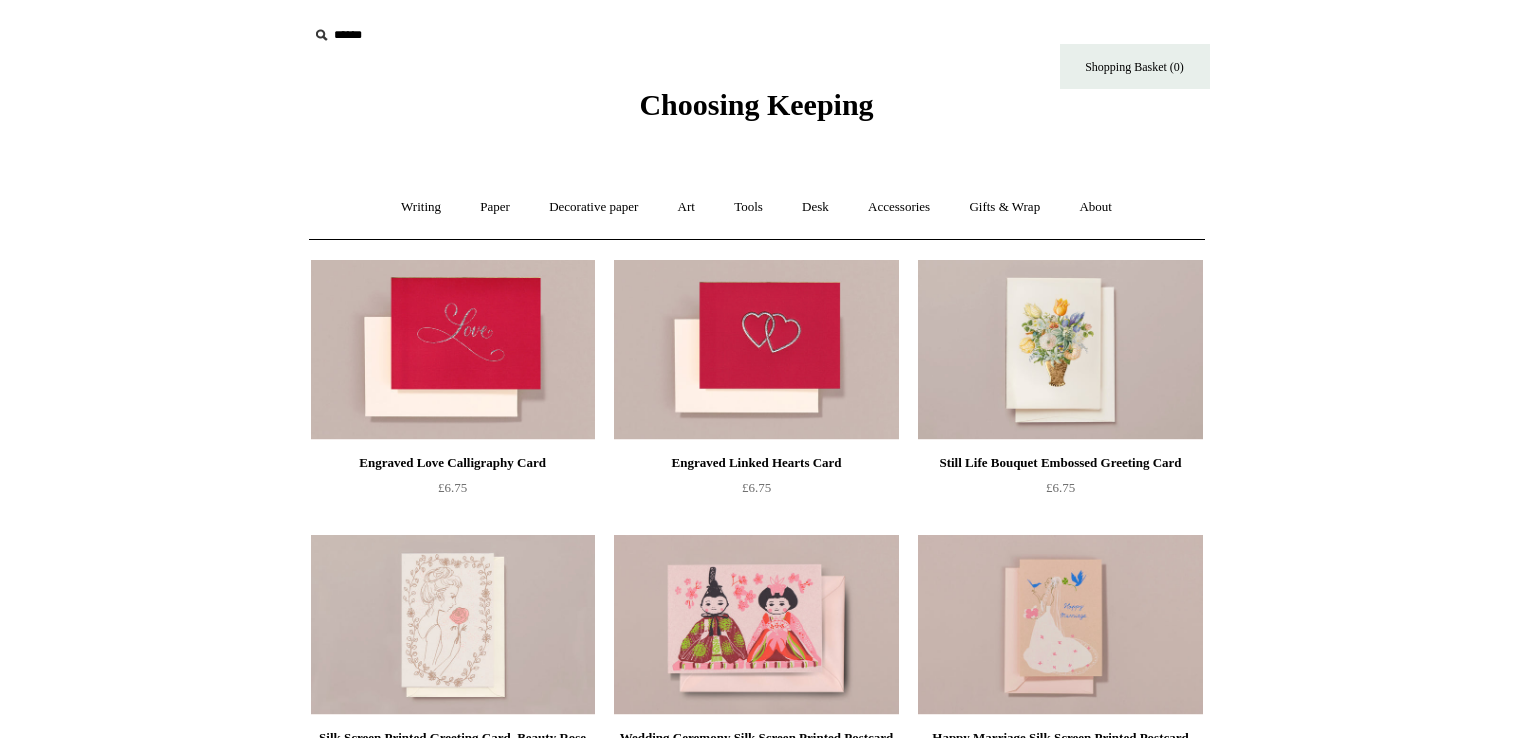 scroll, scrollTop: 0, scrollLeft: 0, axis: both 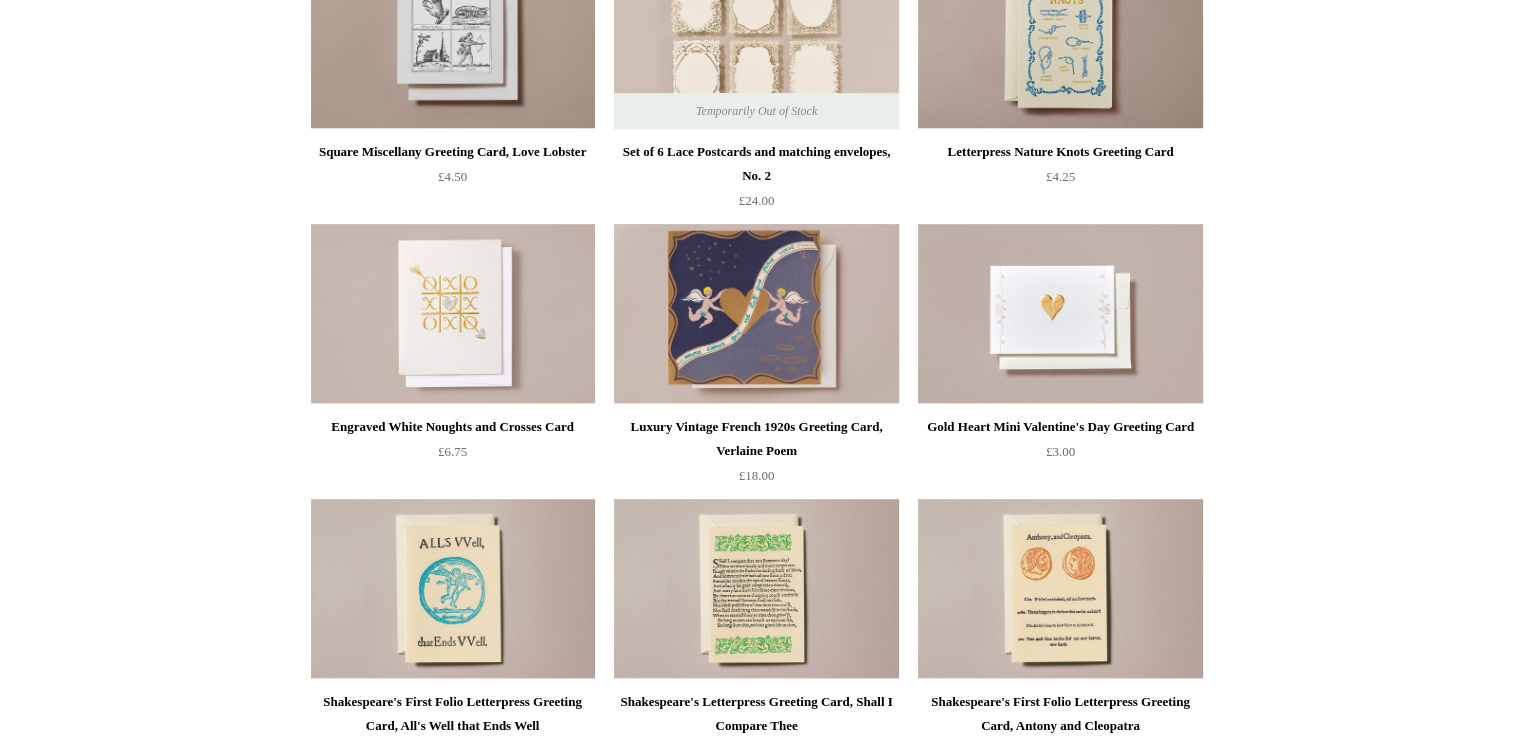 click at bounding box center (756, 314) 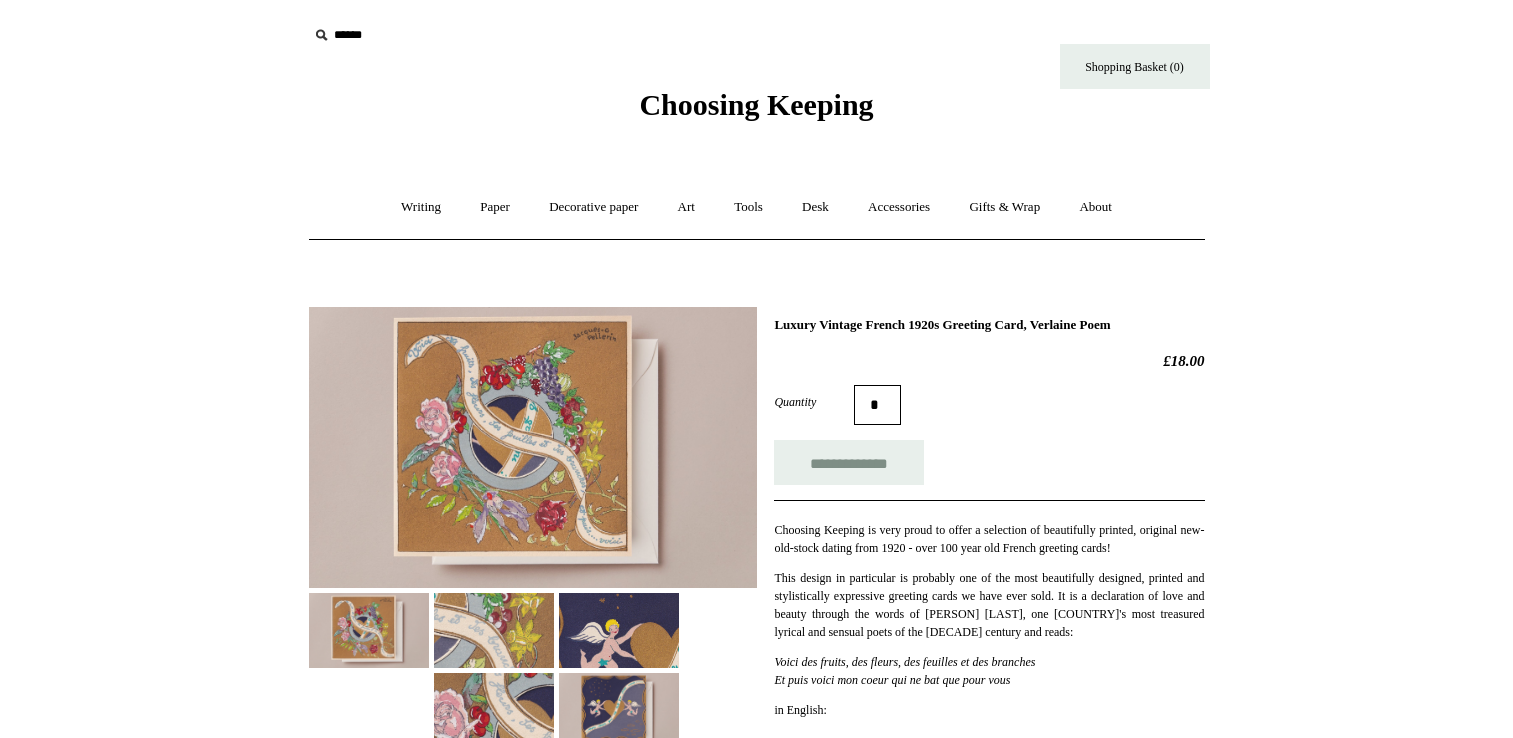 scroll, scrollTop: 0, scrollLeft: 0, axis: both 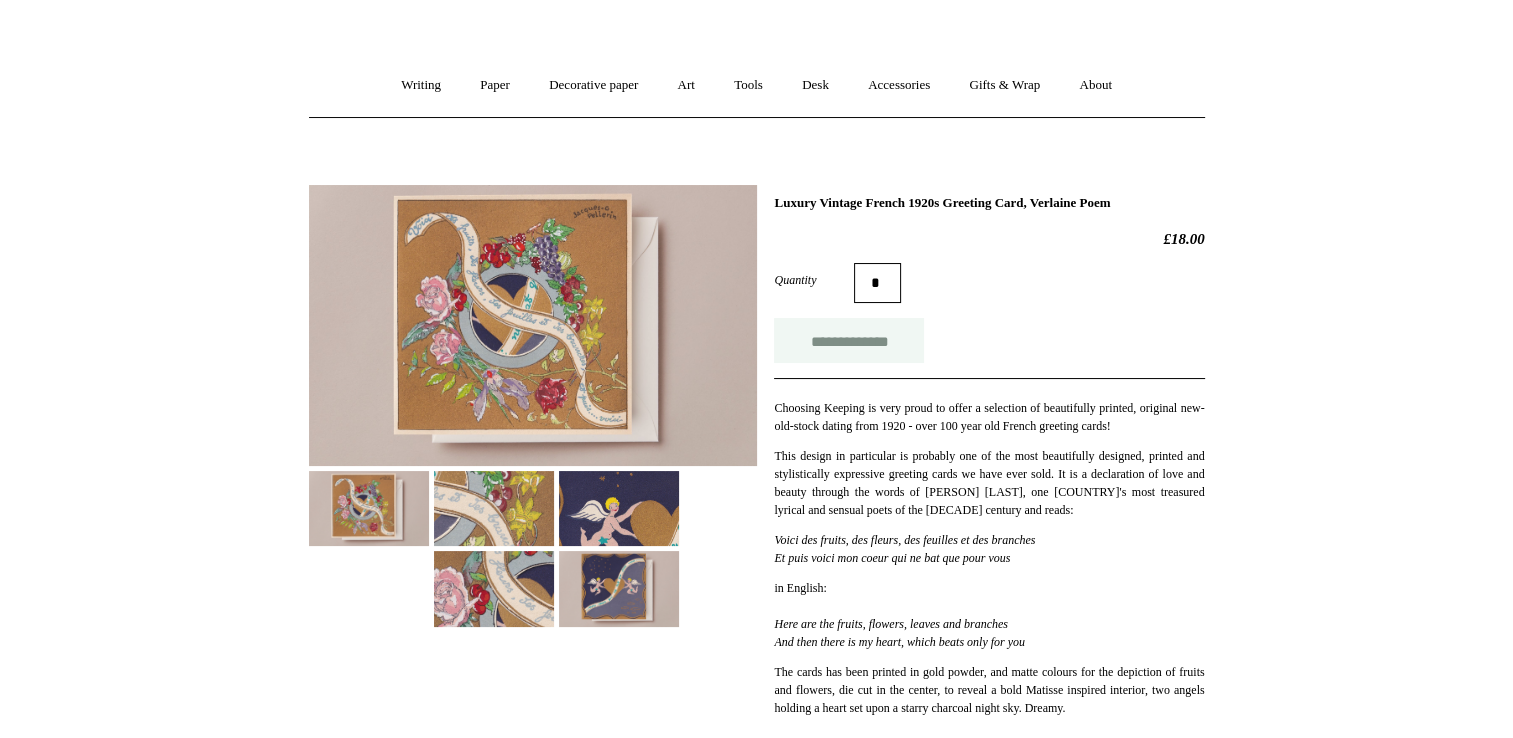 click on "**********" at bounding box center [849, 340] 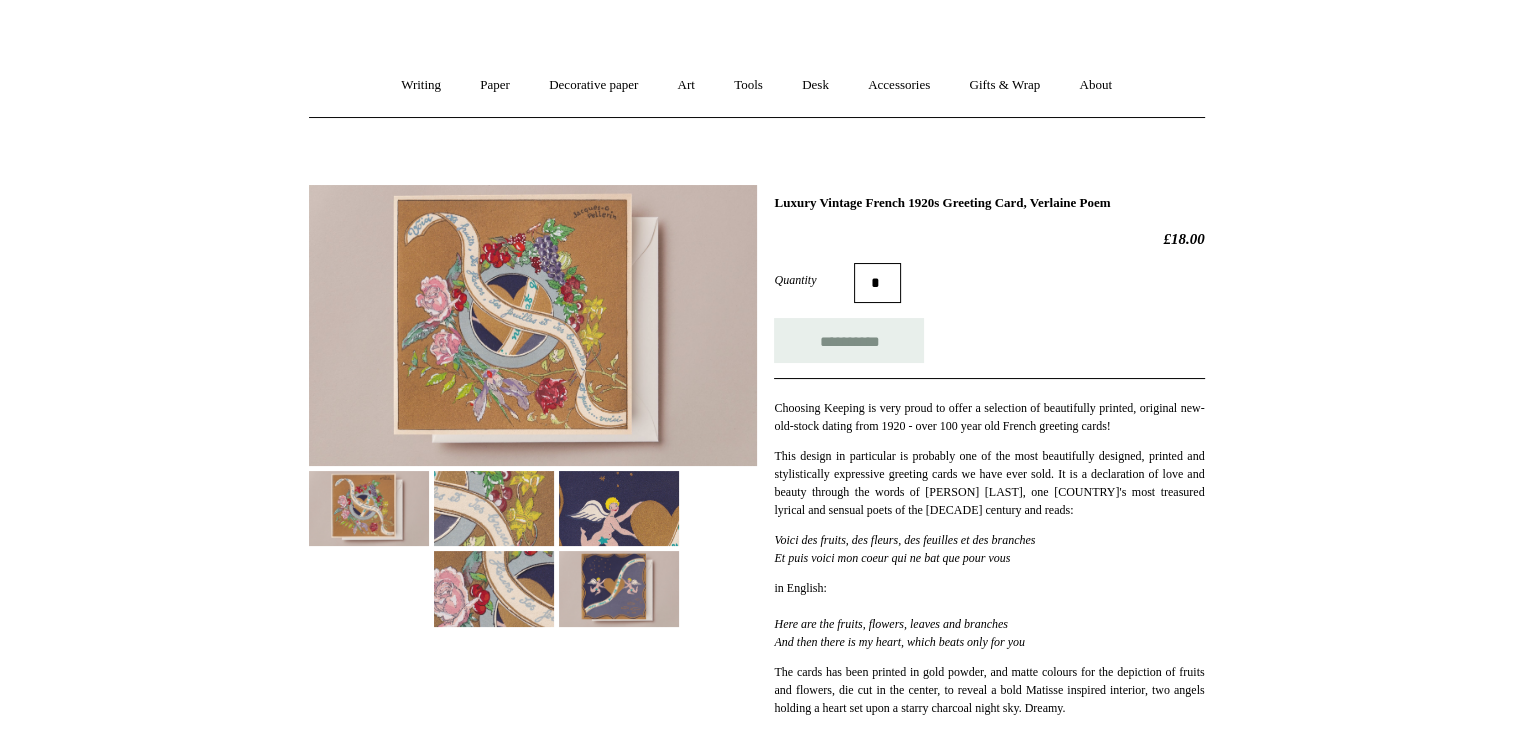type on "**********" 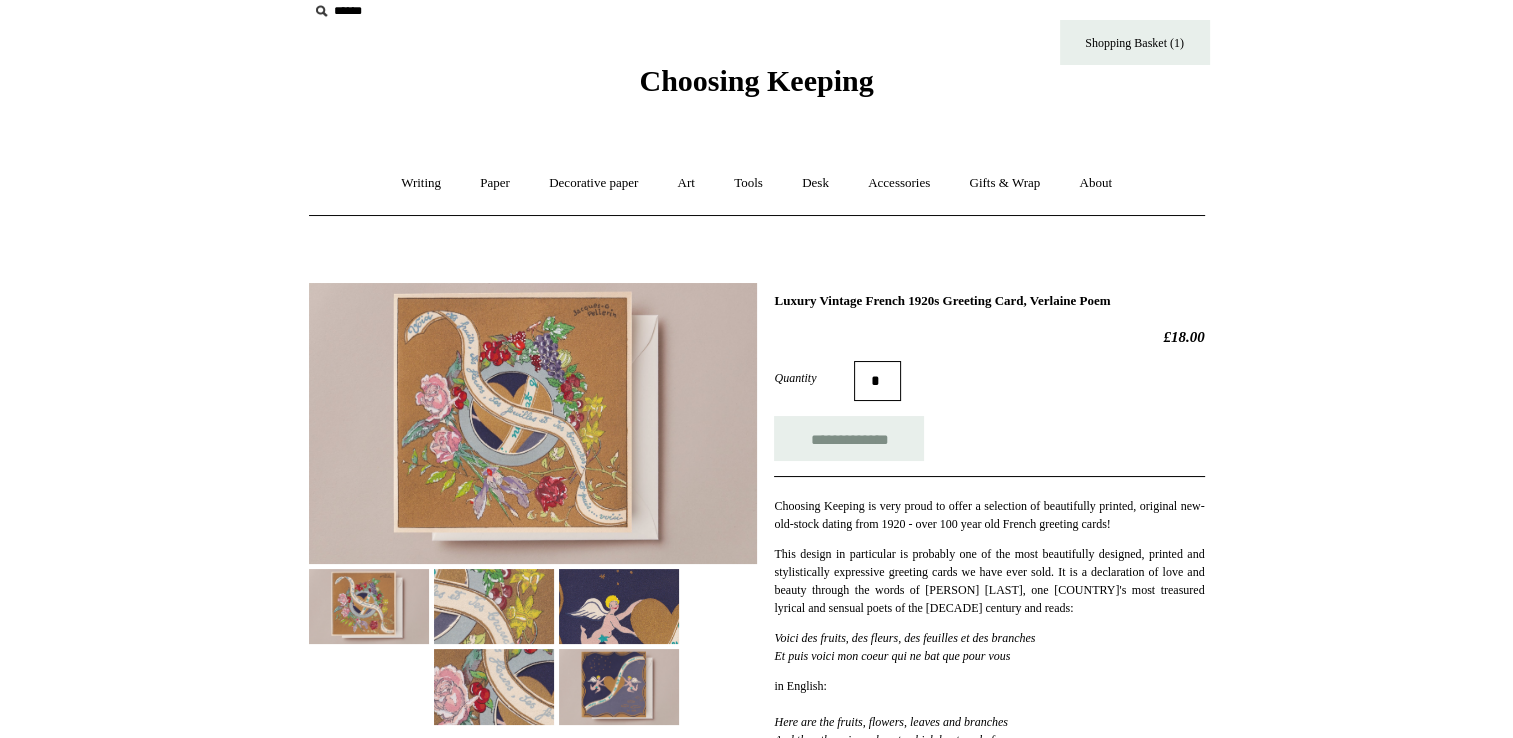 scroll, scrollTop: 0, scrollLeft: 0, axis: both 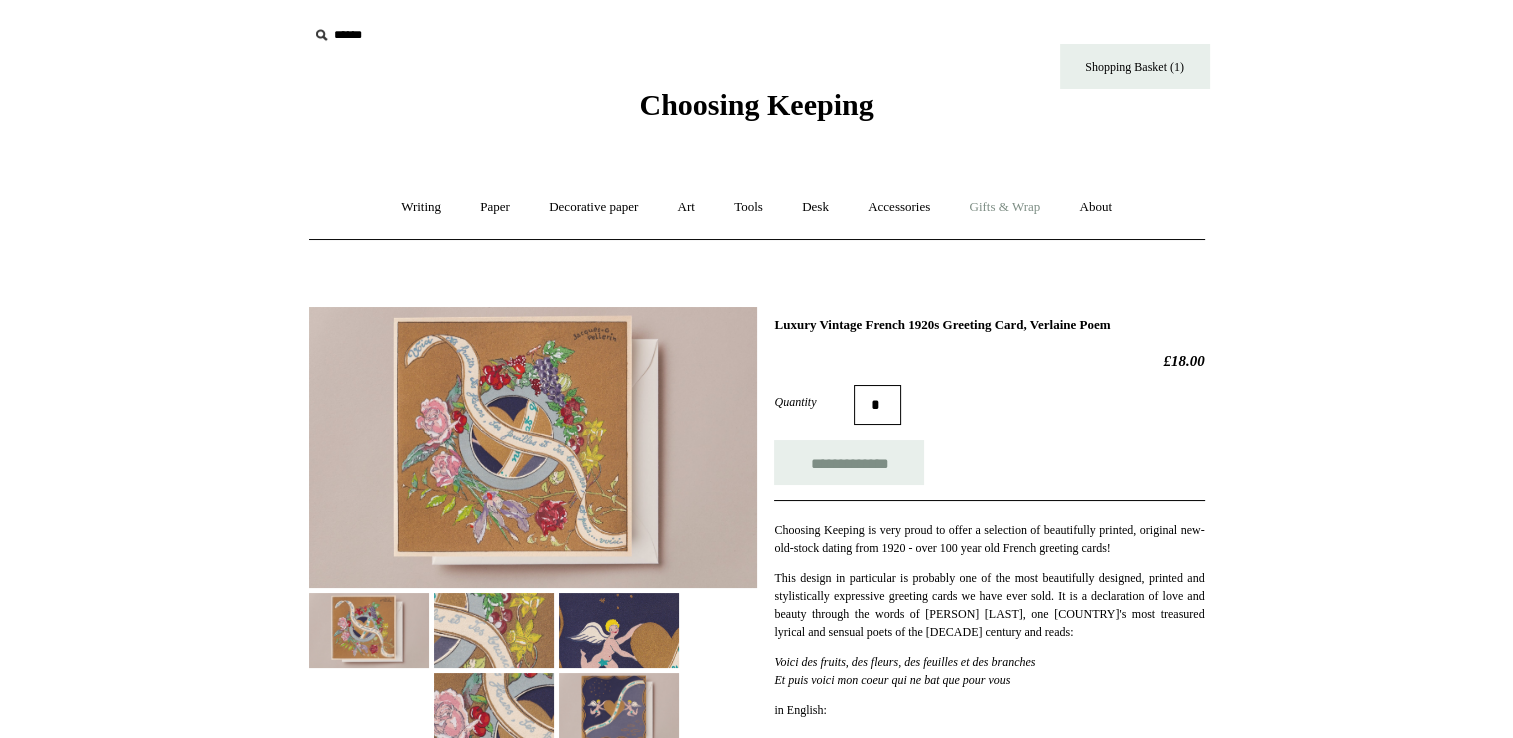 click on "Gifts & Wrap +" at bounding box center [1004, 207] 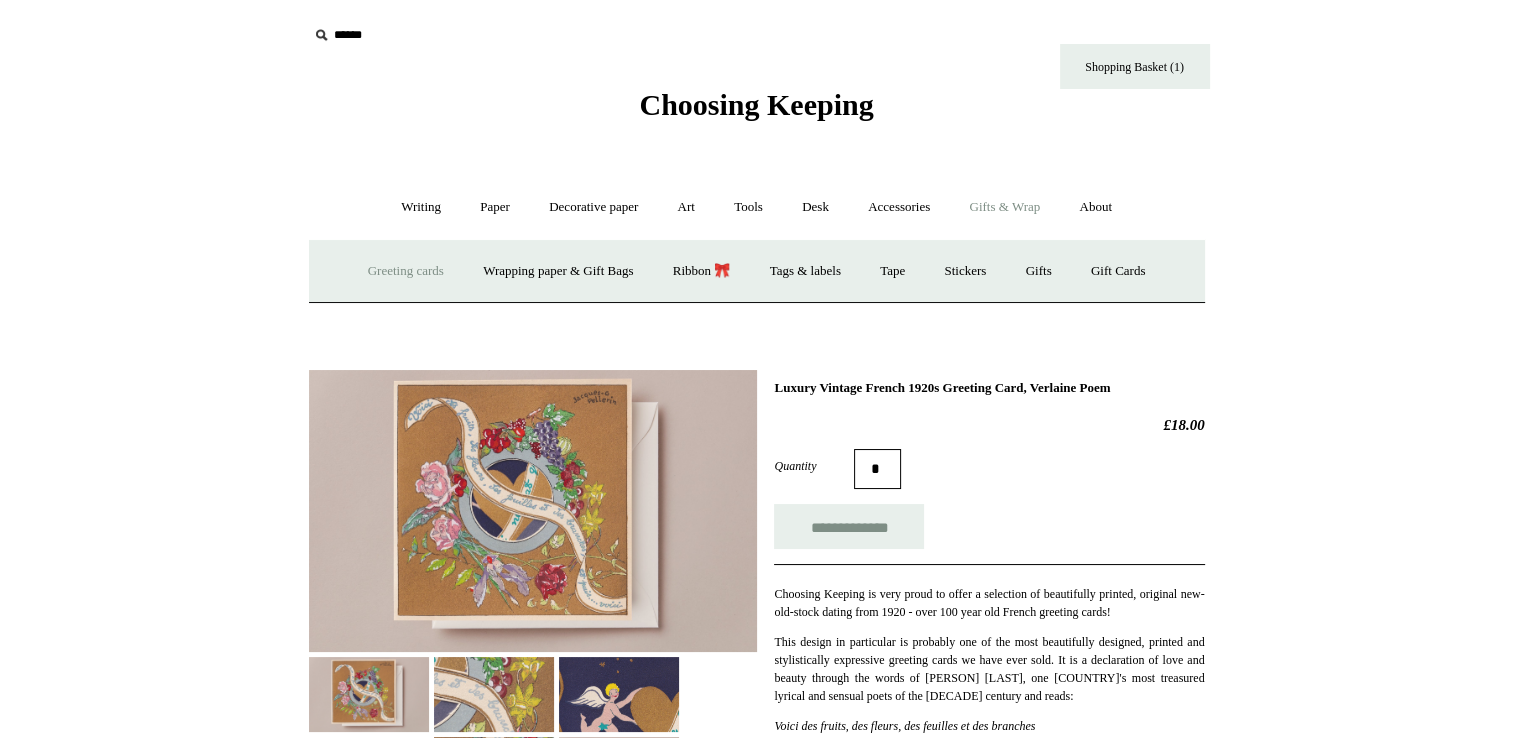click on "Greeting cards +" at bounding box center [406, 271] 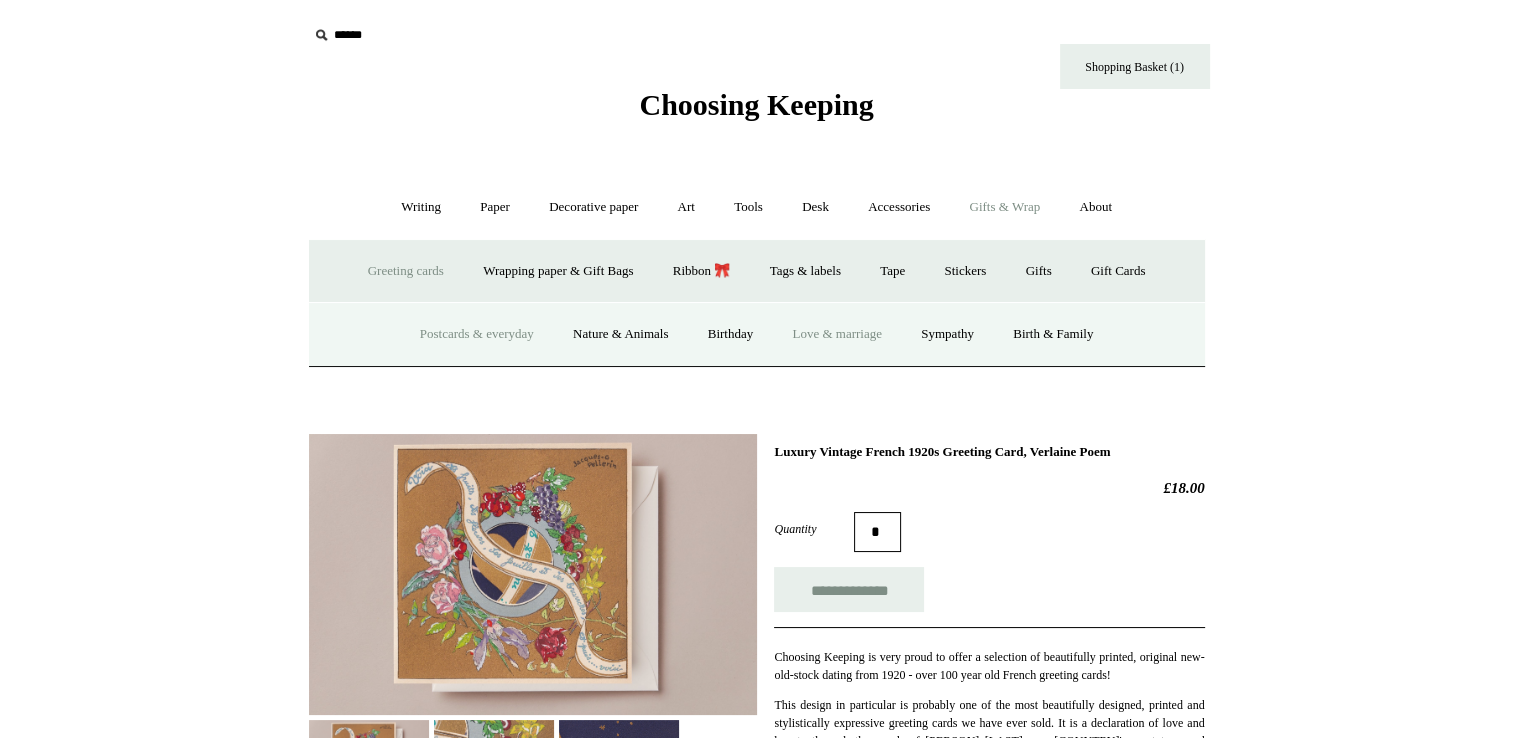 click on "Postcards & everyday" at bounding box center [477, 334] 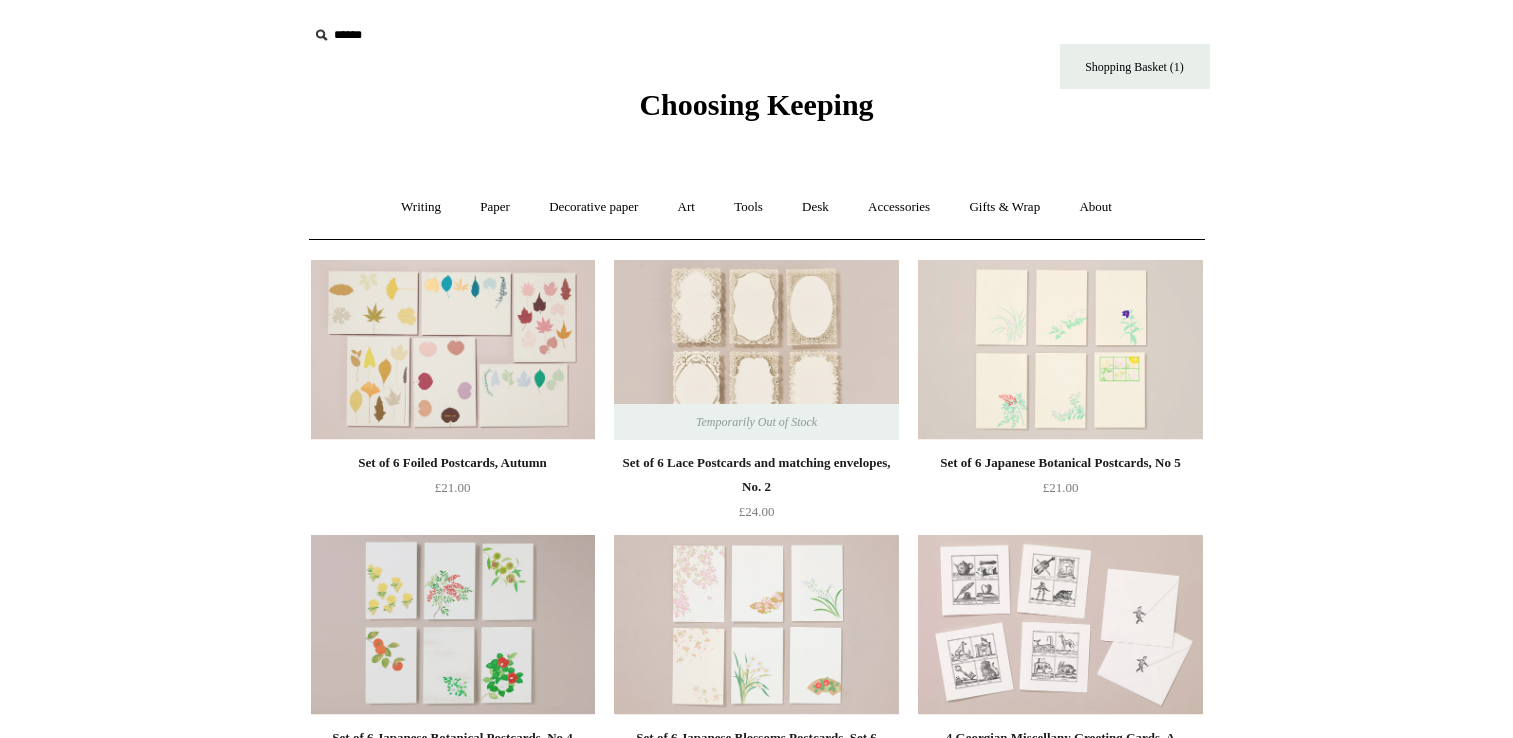scroll, scrollTop: 0, scrollLeft: 0, axis: both 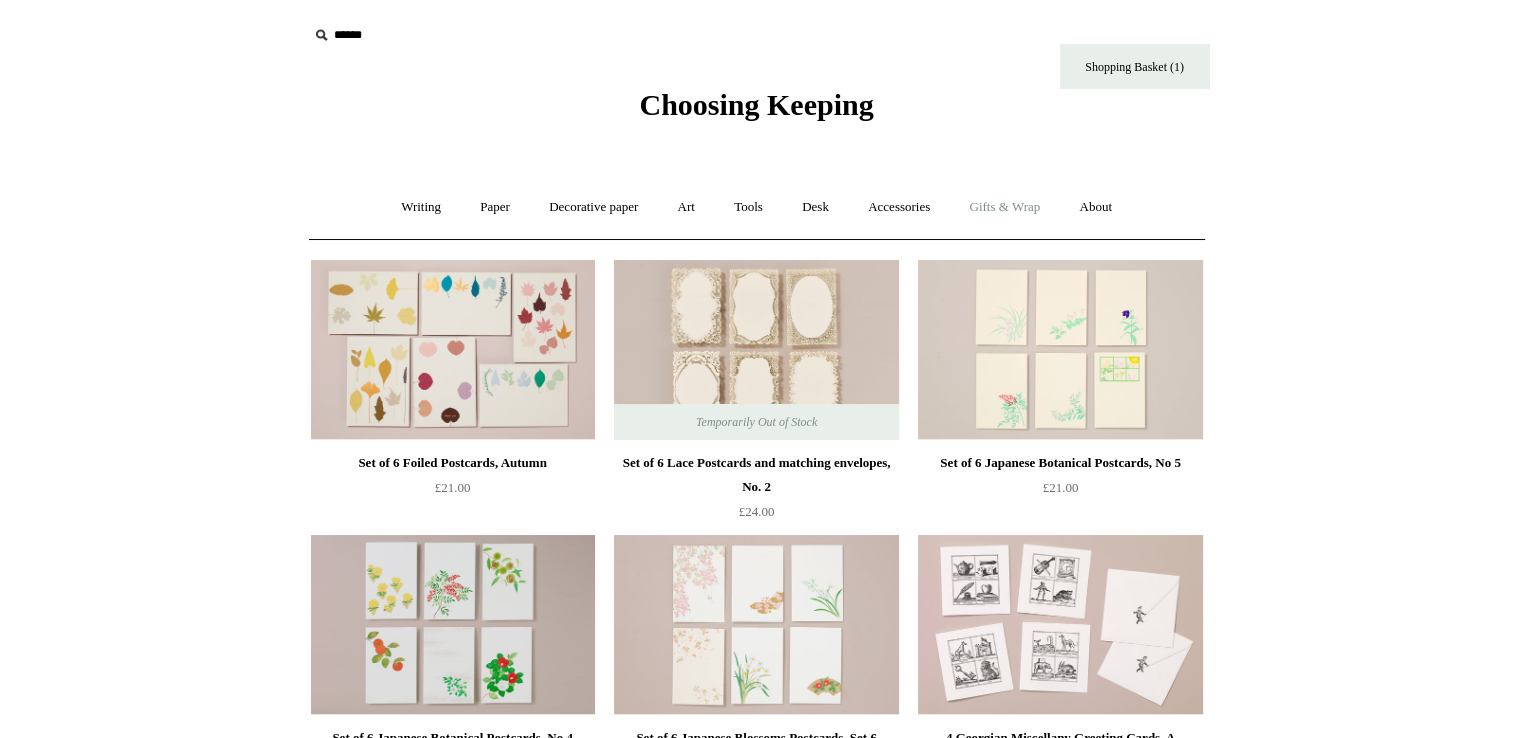click on "Gifts & Wrap +" at bounding box center (1004, 207) 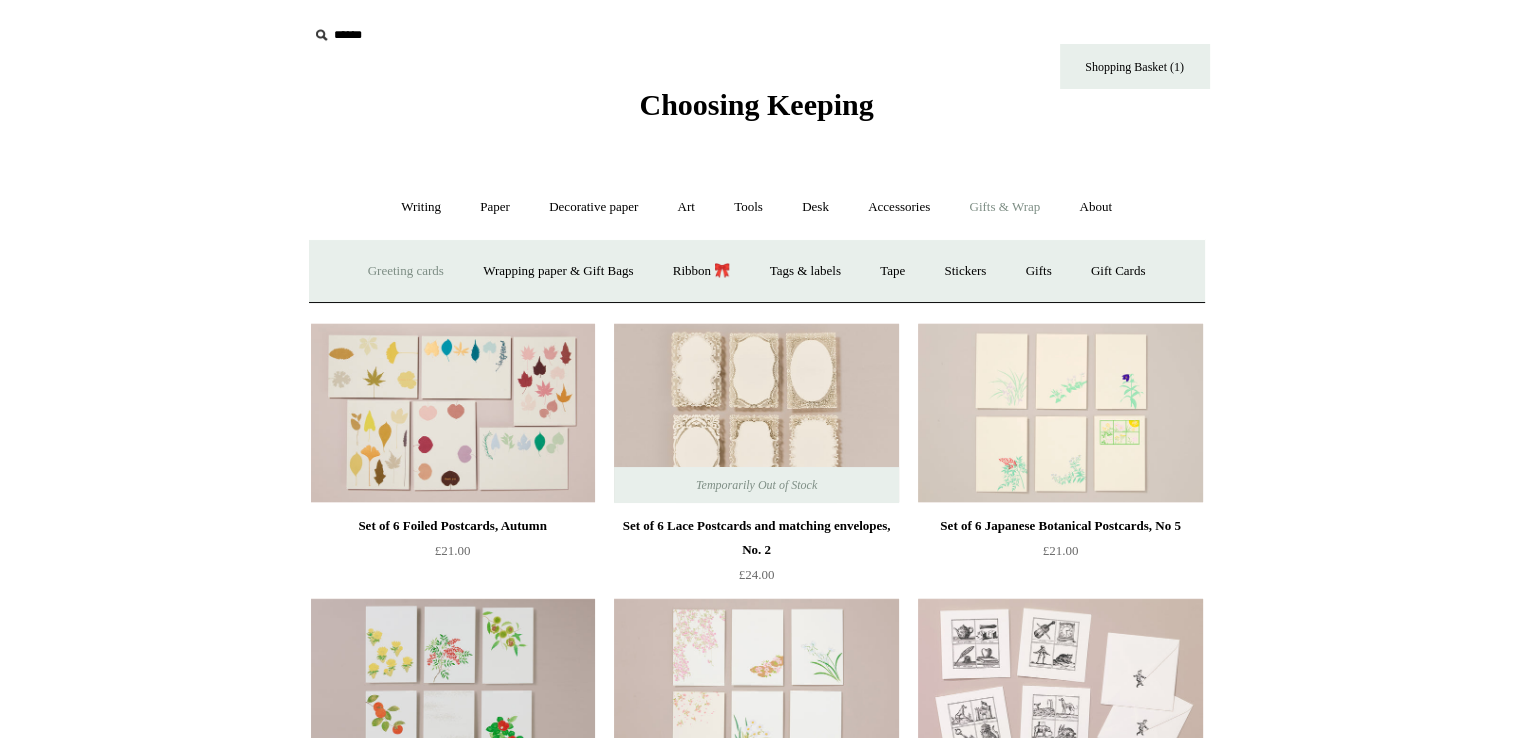 click on "Greeting cards +" at bounding box center [406, 271] 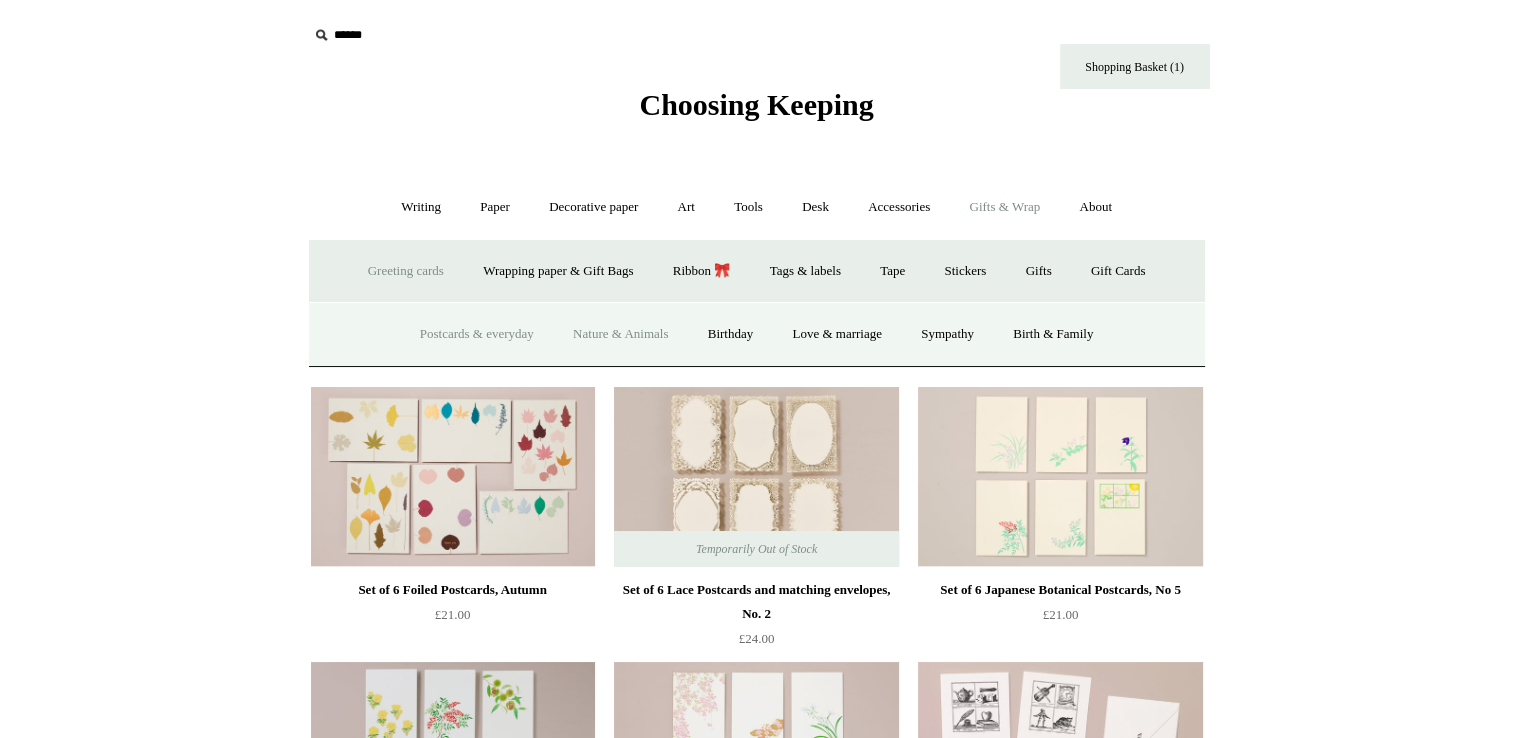 click on "Nature & Animals" at bounding box center (620, 334) 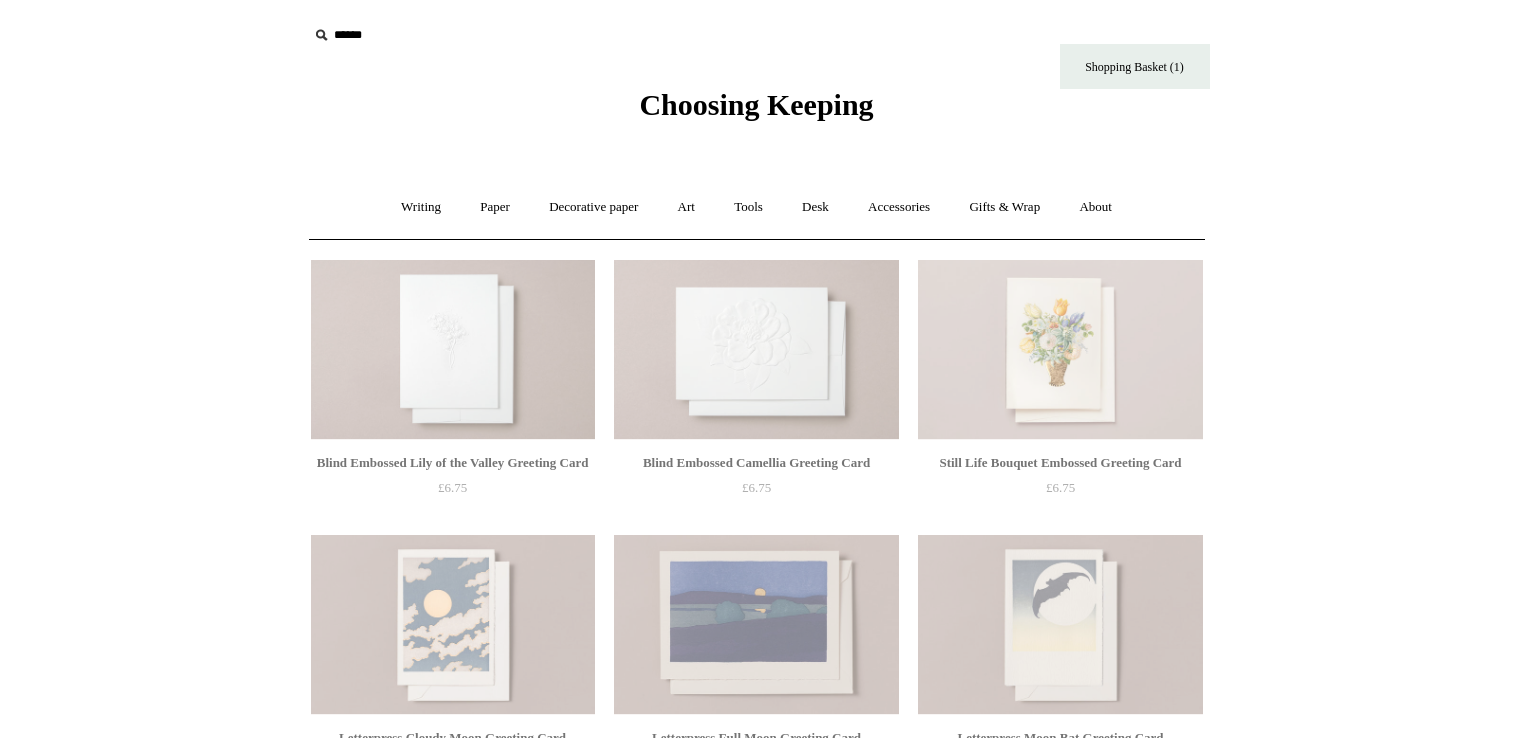 scroll, scrollTop: 0, scrollLeft: 0, axis: both 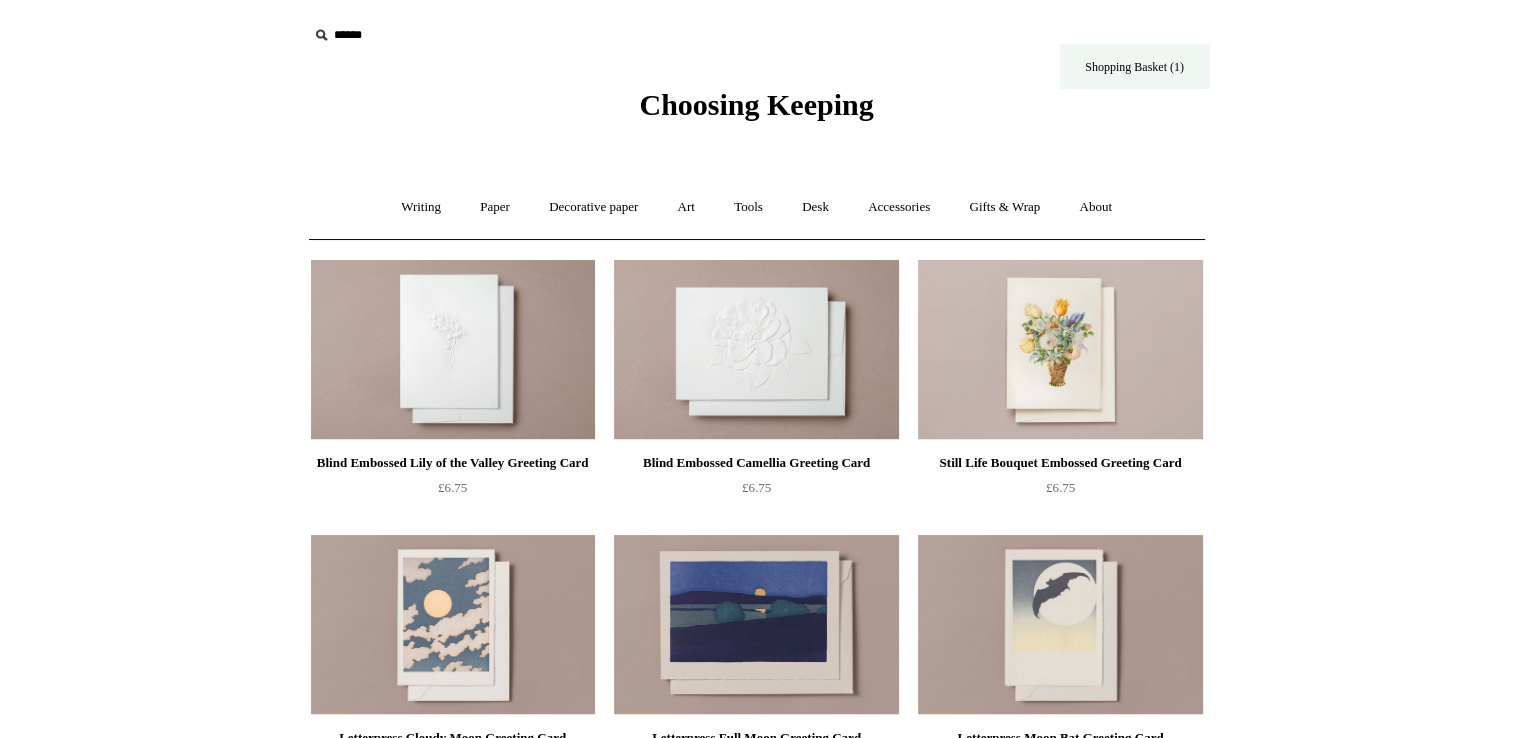 click on "Shopping Basket (1)" at bounding box center (1135, 66) 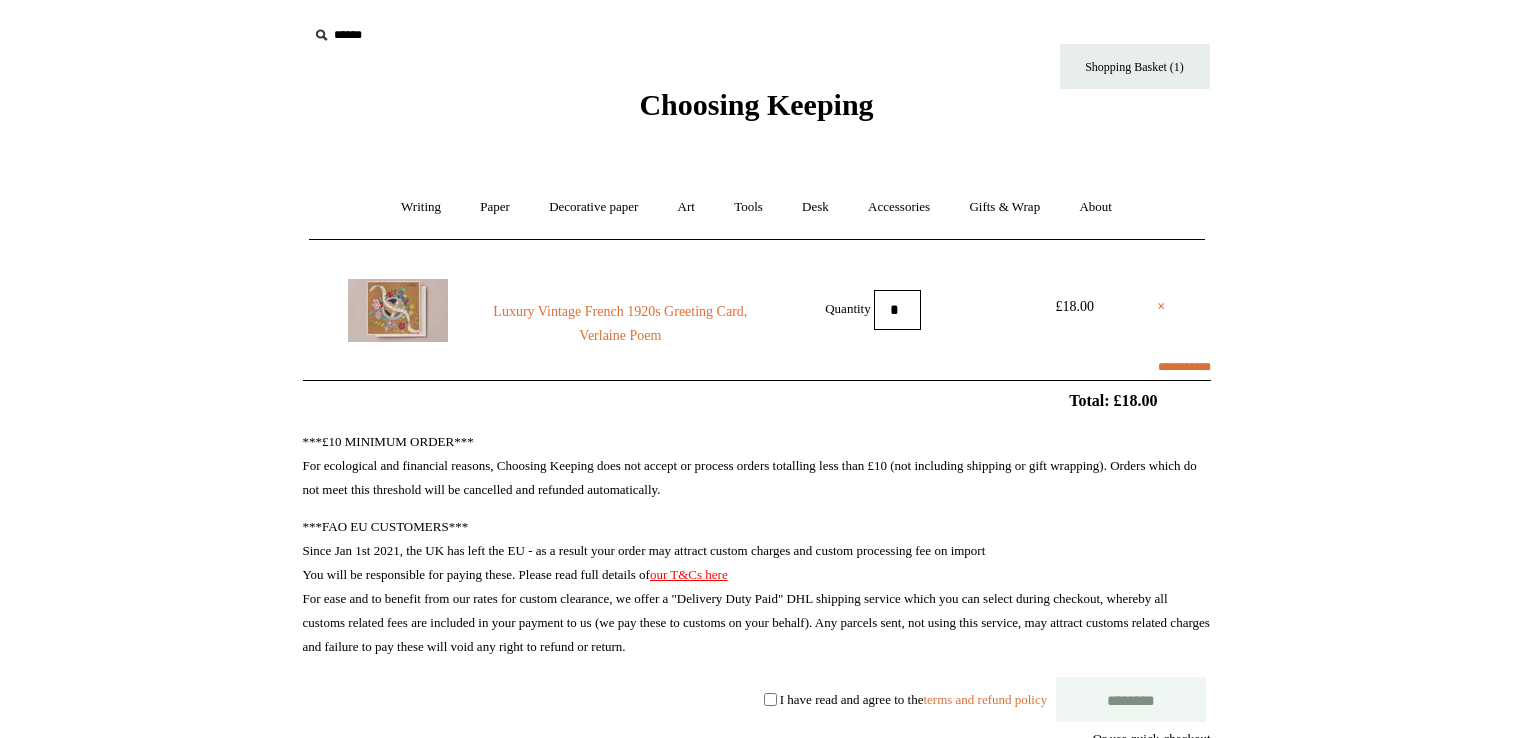 scroll, scrollTop: 0, scrollLeft: 0, axis: both 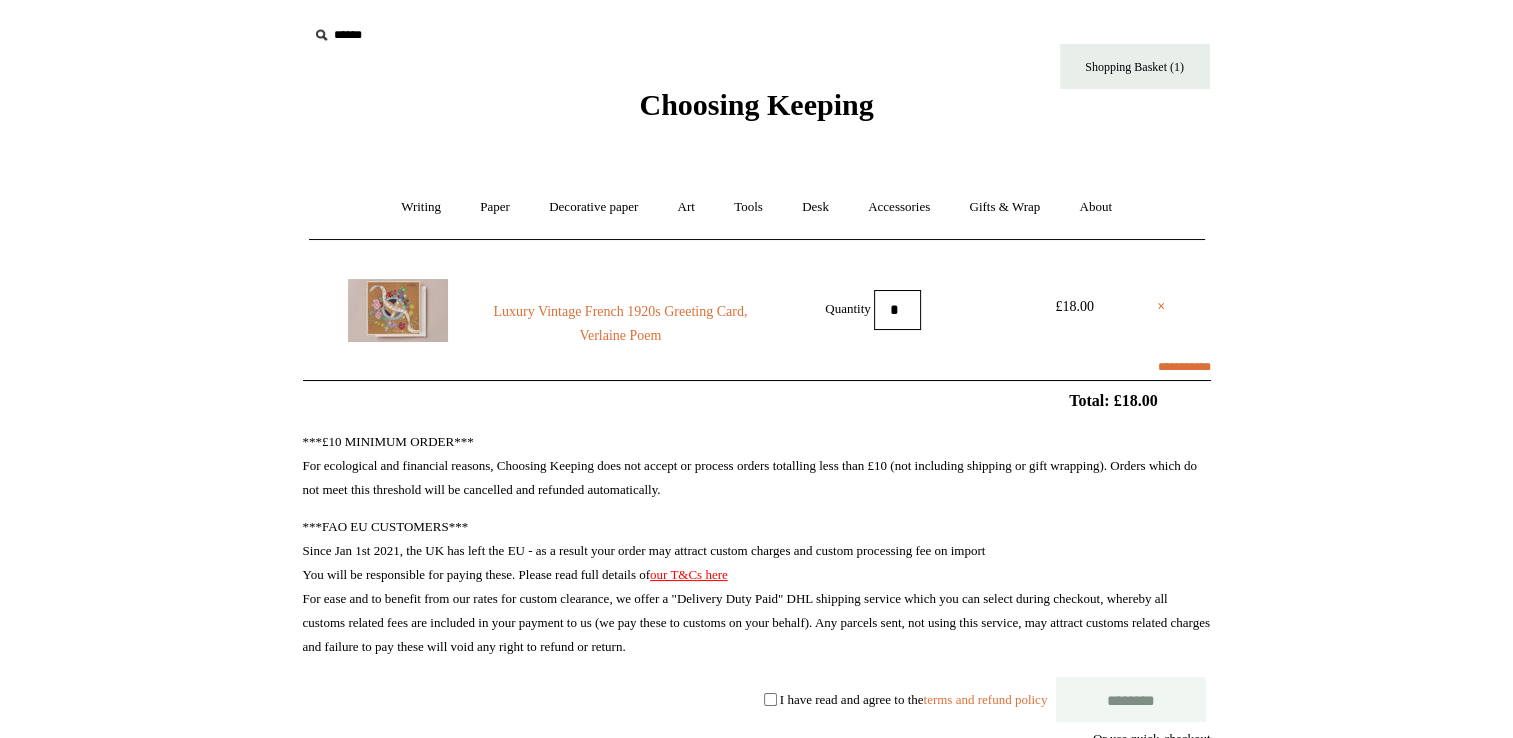 select on "**********" 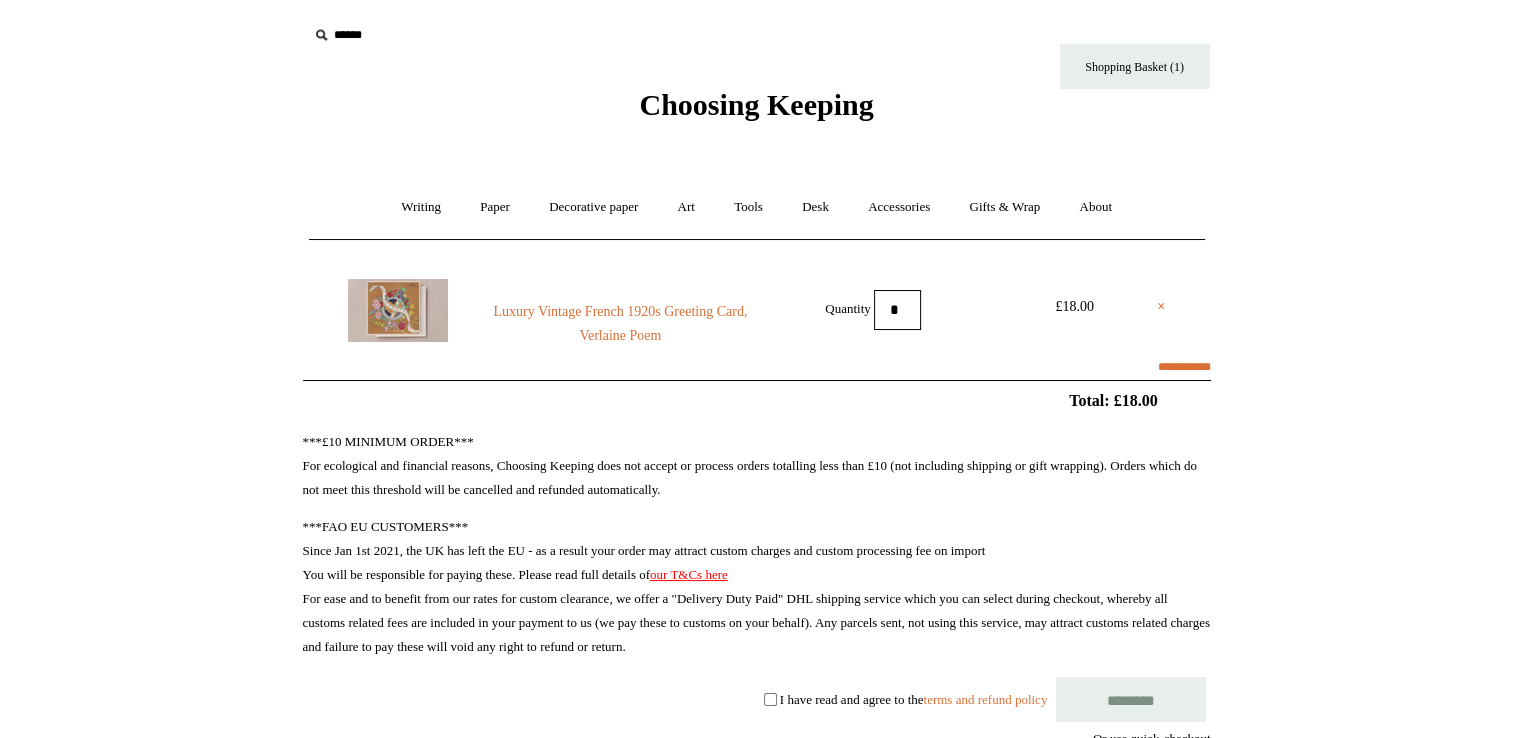 click on "********" at bounding box center [1131, 699] 